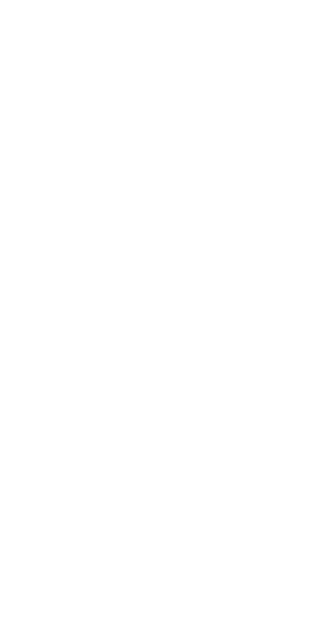 scroll, scrollTop: 0, scrollLeft: 0, axis: both 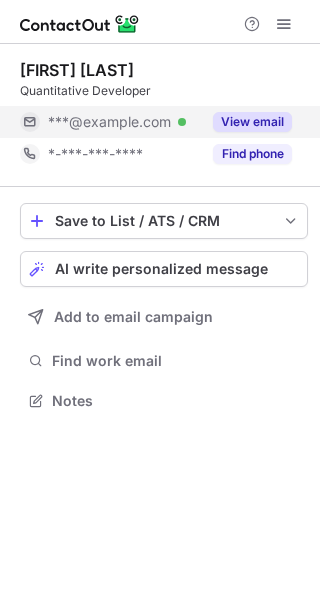 click on "View email" at bounding box center [252, 122] 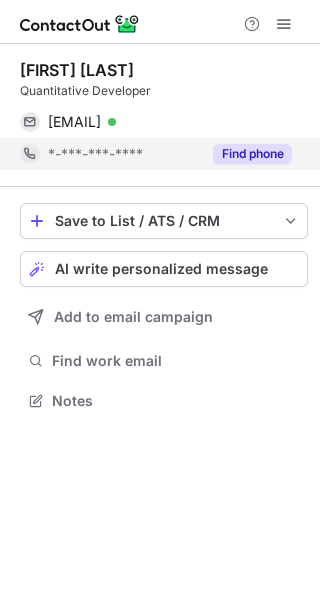 click on "Find phone" at bounding box center (252, 154) 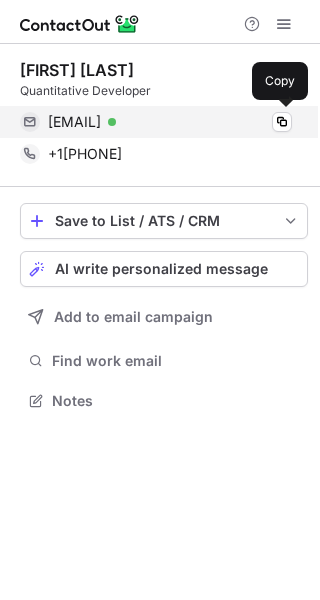 drag, startPoint x: 49, startPoint y: 120, endPoint x: 251, endPoint y: 126, distance: 202.0891 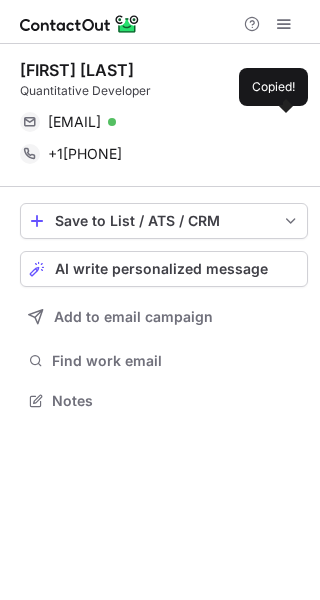 copy on "karthikselvaraj1127@gmail.com" 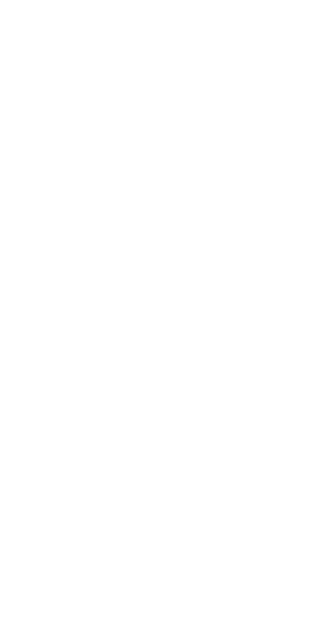 scroll, scrollTop: 0, scrollLeft: 0, axis: both 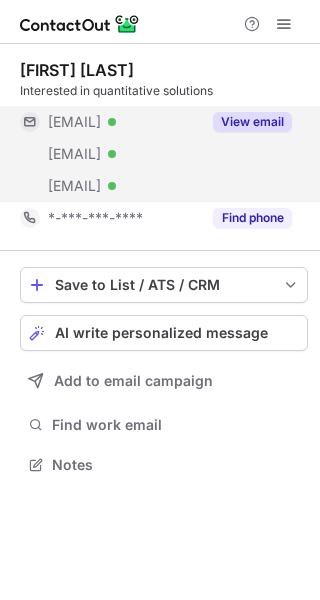 click on "View email" at bounding box center (252, 122) 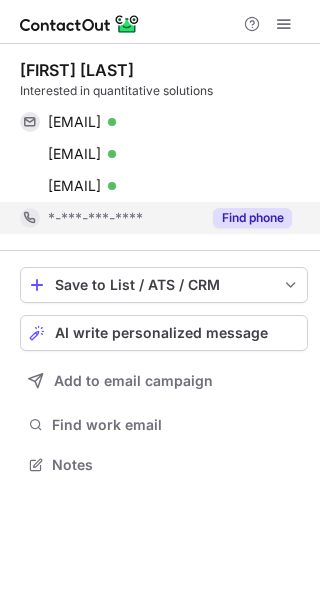click on "Find phone" at bounding box center (252, 218) 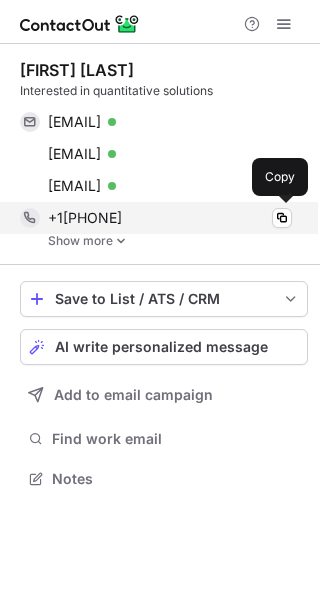scroll, scrollTop: 10, scrollLeft: 10, axis: both 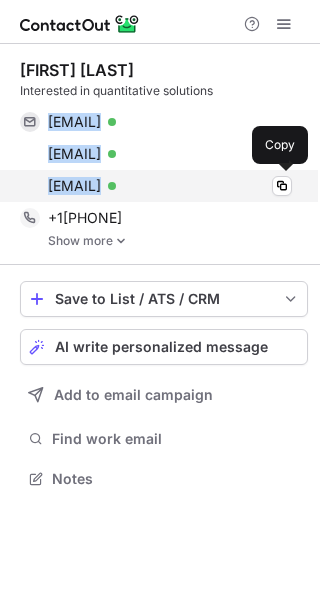 drag, startPoint x: 43, startPoint y: 118, endPoint x: 218, endPoint y: 199, distance: 192.83672 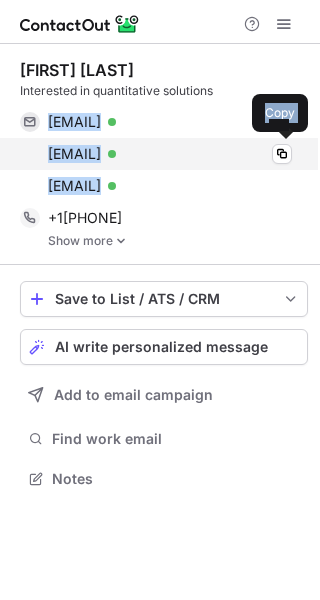 copy on "yeolseong@gmail.com Verified Copy yeol.seong@ziucon.com Verified Copy yseong@uchicago.edu" 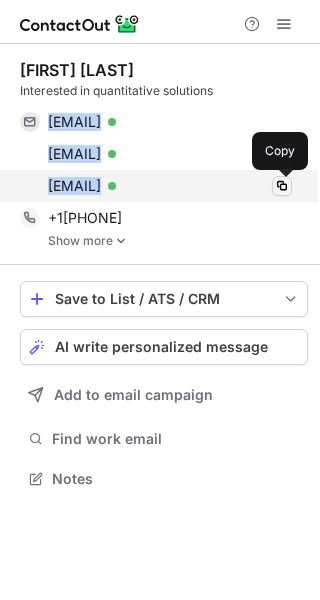click at bounding box center (282, 186) 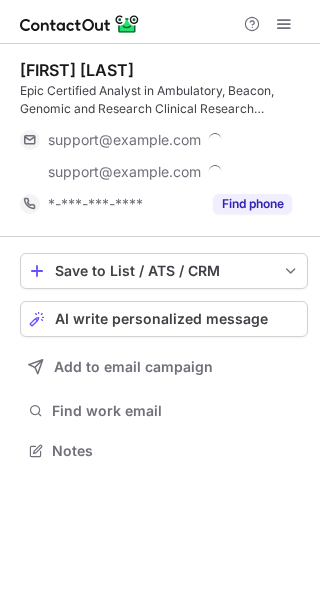 scroll, scrollTop: 0, scrollLeft: 0, axis: both 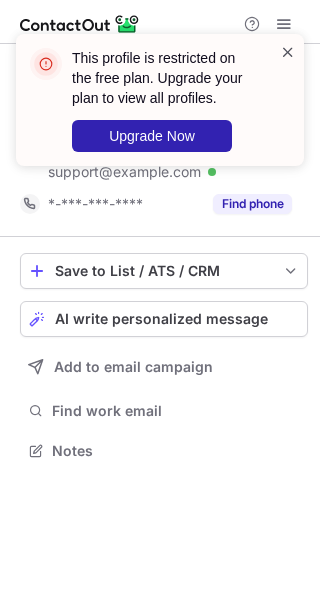 click at bounding box center [288, 52] 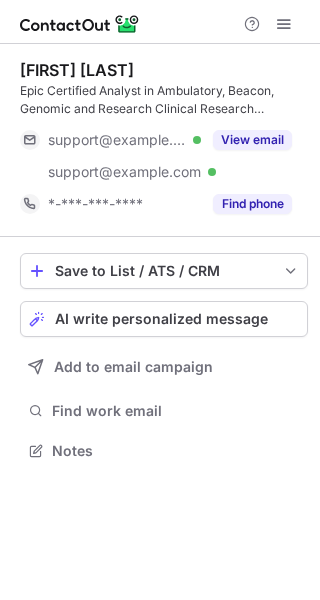 click on "This profile is restricted on the free plan. Upgrade your plan to view all profiles. Upgrade Now Christy Hendrickson Epic Certified Analyst in Ambulatory, Beacon, Genomic and Research
Clinical Research Associate
Clinical Research Coordinator ***@gmail.com Verified ***@aomc.org Verified View email *-***-***-**** Find phone Save to List / ATS / CRM List Select Lever Connect Greenhouse Connect Salesforce Connect Hubspot Connect Bullhorn Connect Zapier (100+ Applications) Connect Request a new integration AI write personalized message Add to email campaign Find work email Notes" at bounding box center [160, 300] 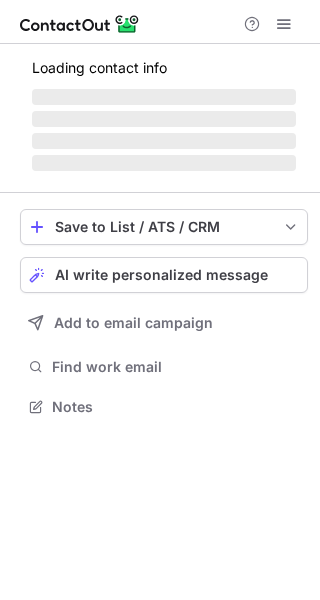 scroll, scrollTop: 0, scrollLeft: 0, axis: both 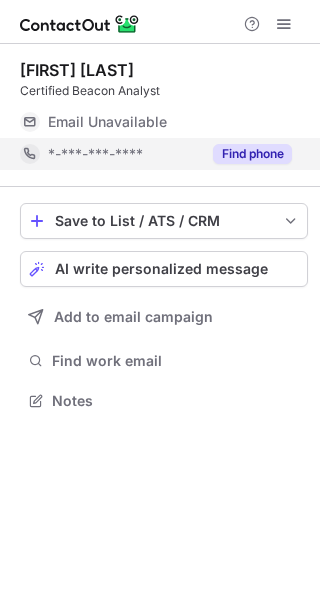 click on "Find phone" at bounding box center [252, 154] 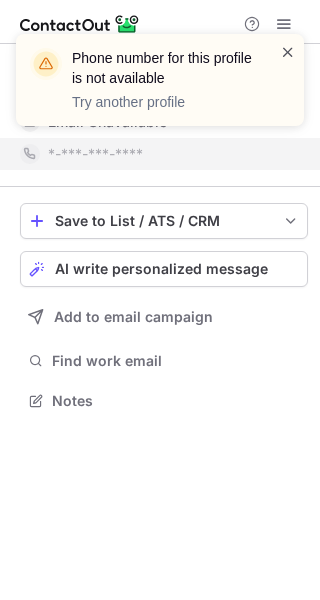 click at bounding box center (288, 52) 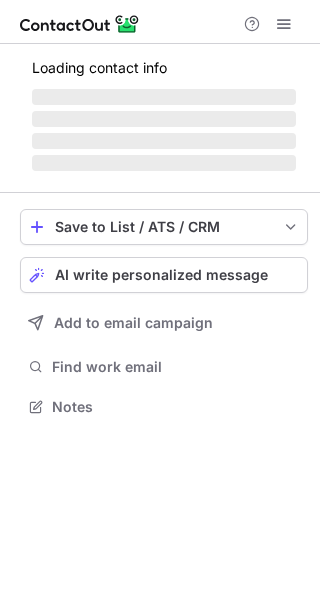 scroll, scrollTop: 0, scrollLeft: 0, axis: both 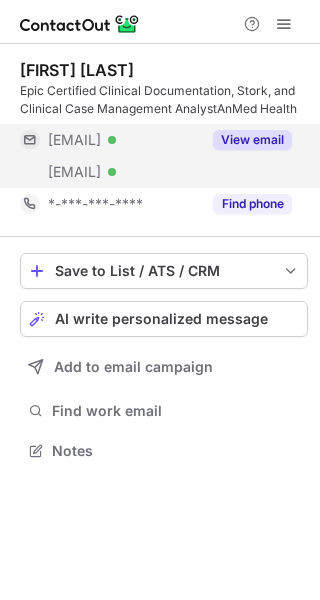 click on "View email" at bounding box center [252, 140] 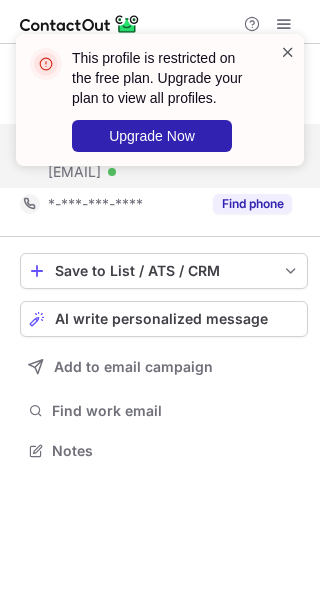 click at bounding box center (288, 52) 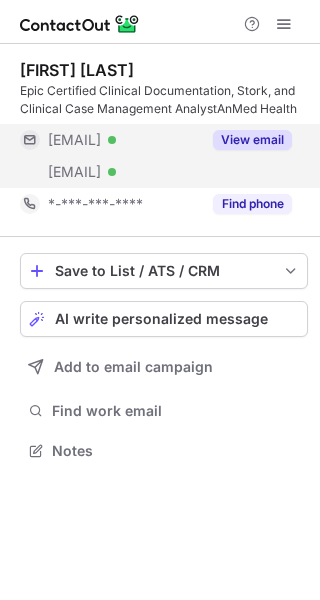 click on "This profile is restricted on the free plan. Upgrade your plan to view all profiles. Upgrade Now" at bounding box center (160, 108) 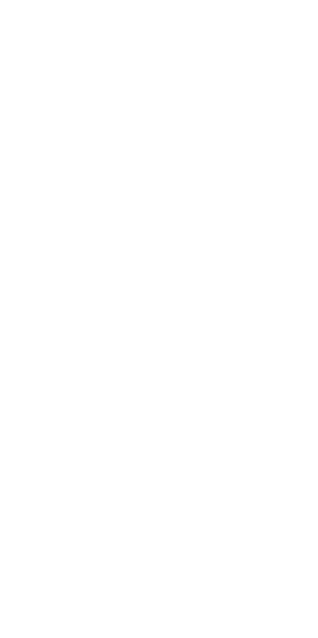 scroll, scrollTop: 0, scrollLeft: 0, axis: both 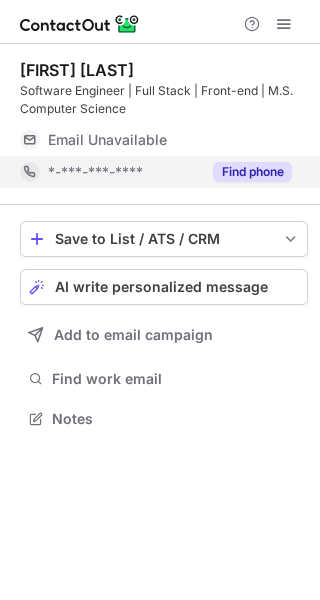 click on "Find phone" at bounding box center (252, 172) 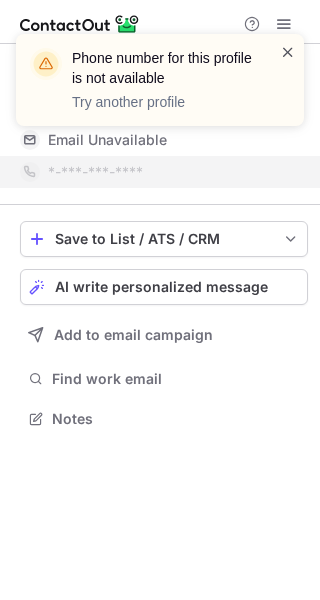 click at bounding box center [288, 52] 